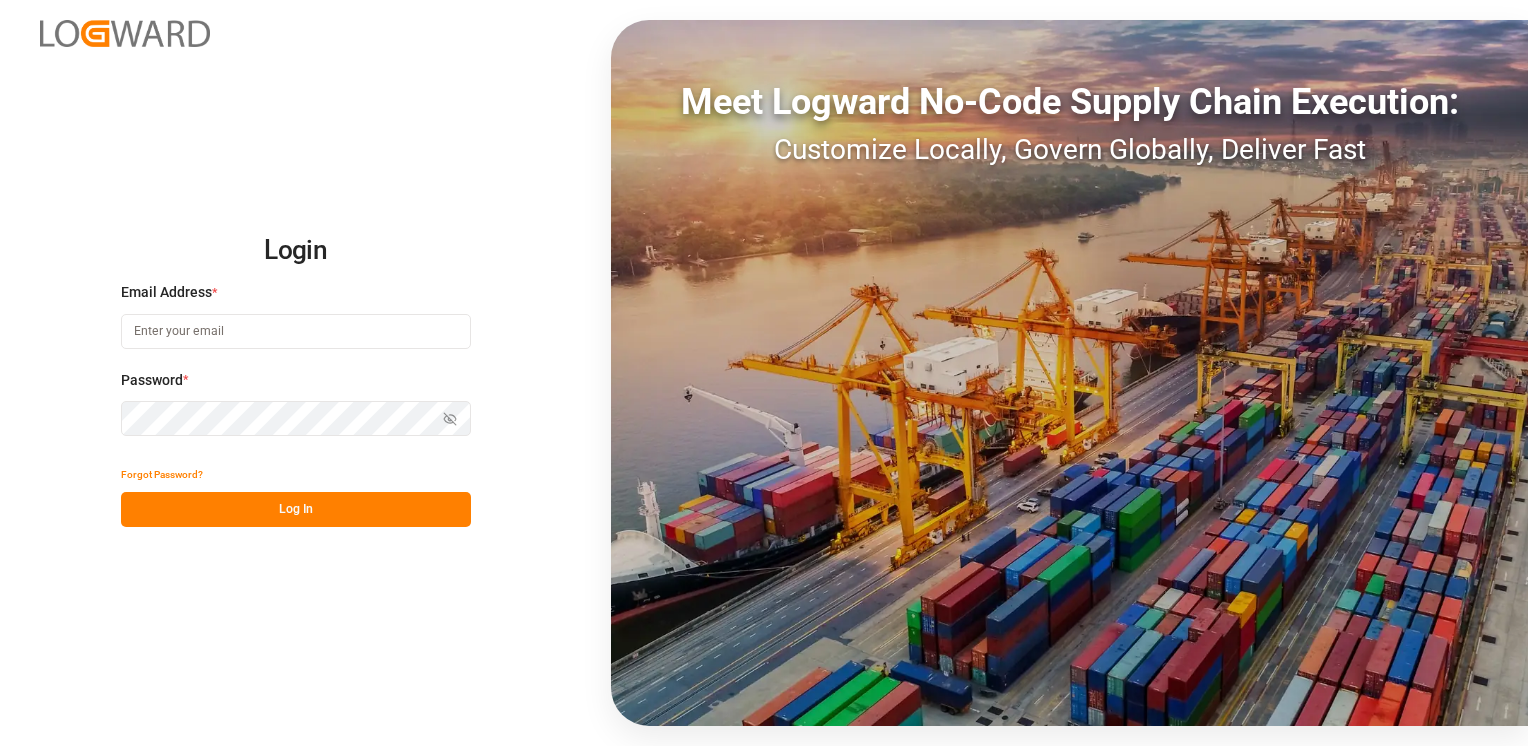 scroll, scrollTop: 0, scrollLeft: 0, axis: both 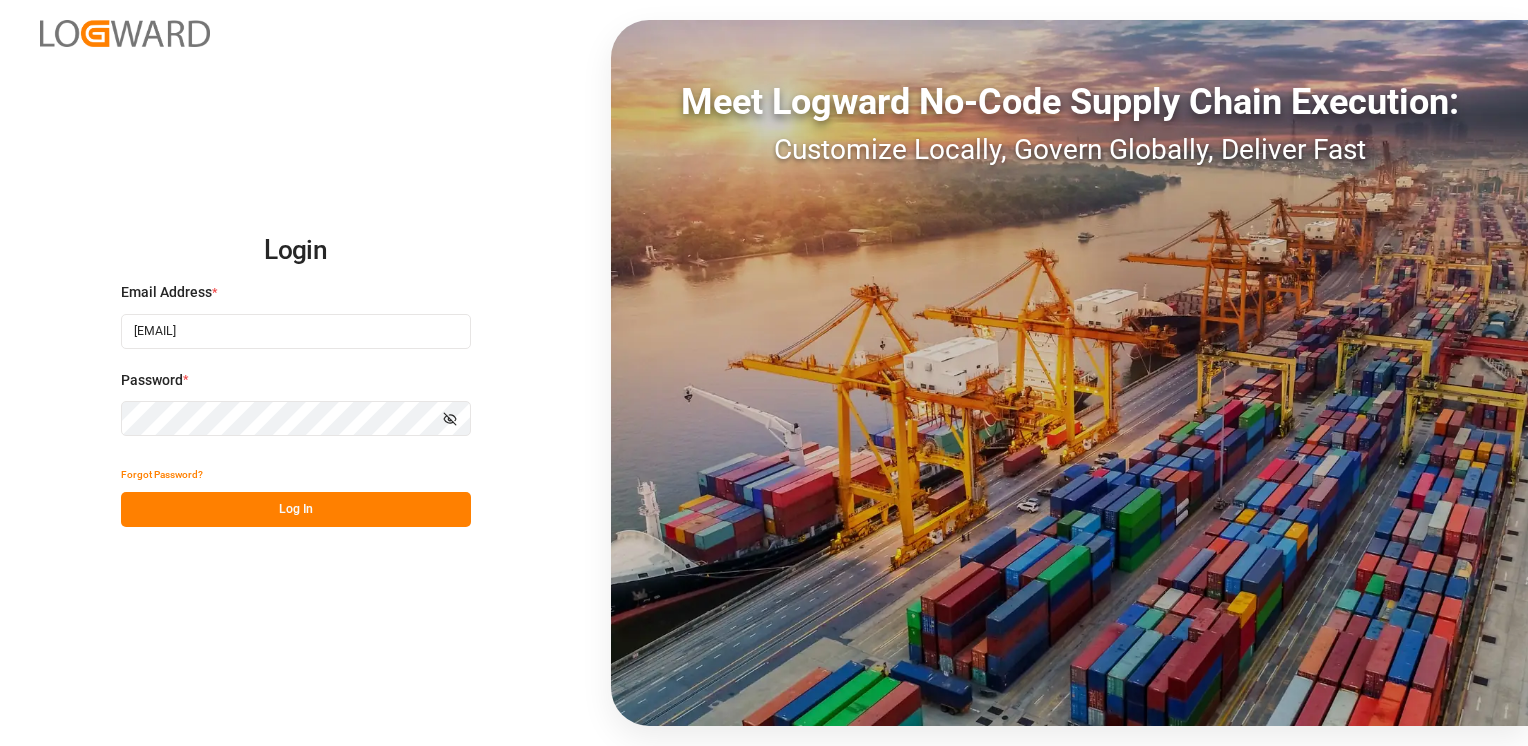 click on "Log In" at bounding box center (296, 509) 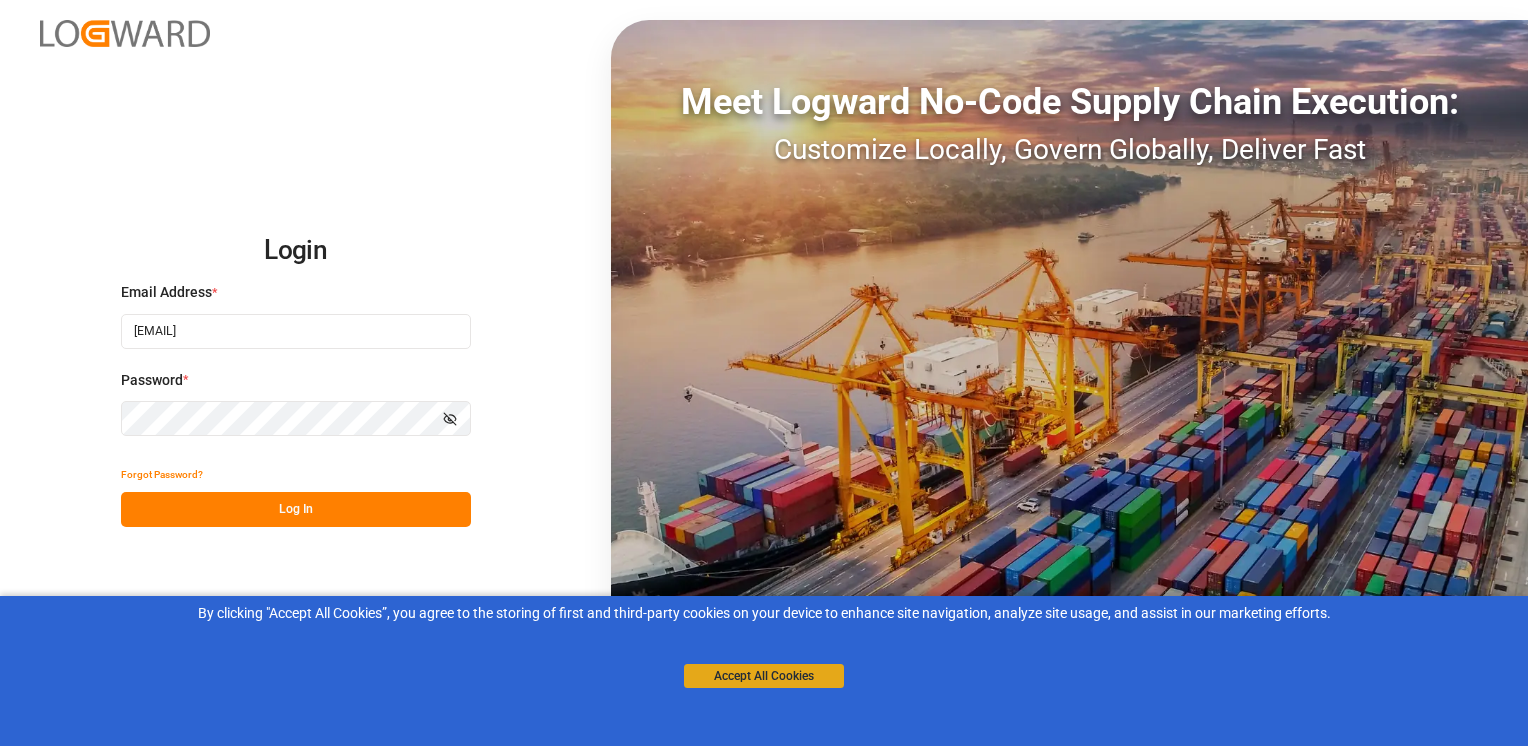 click on "Accept All Cookies" at bounding box center [764, 676] 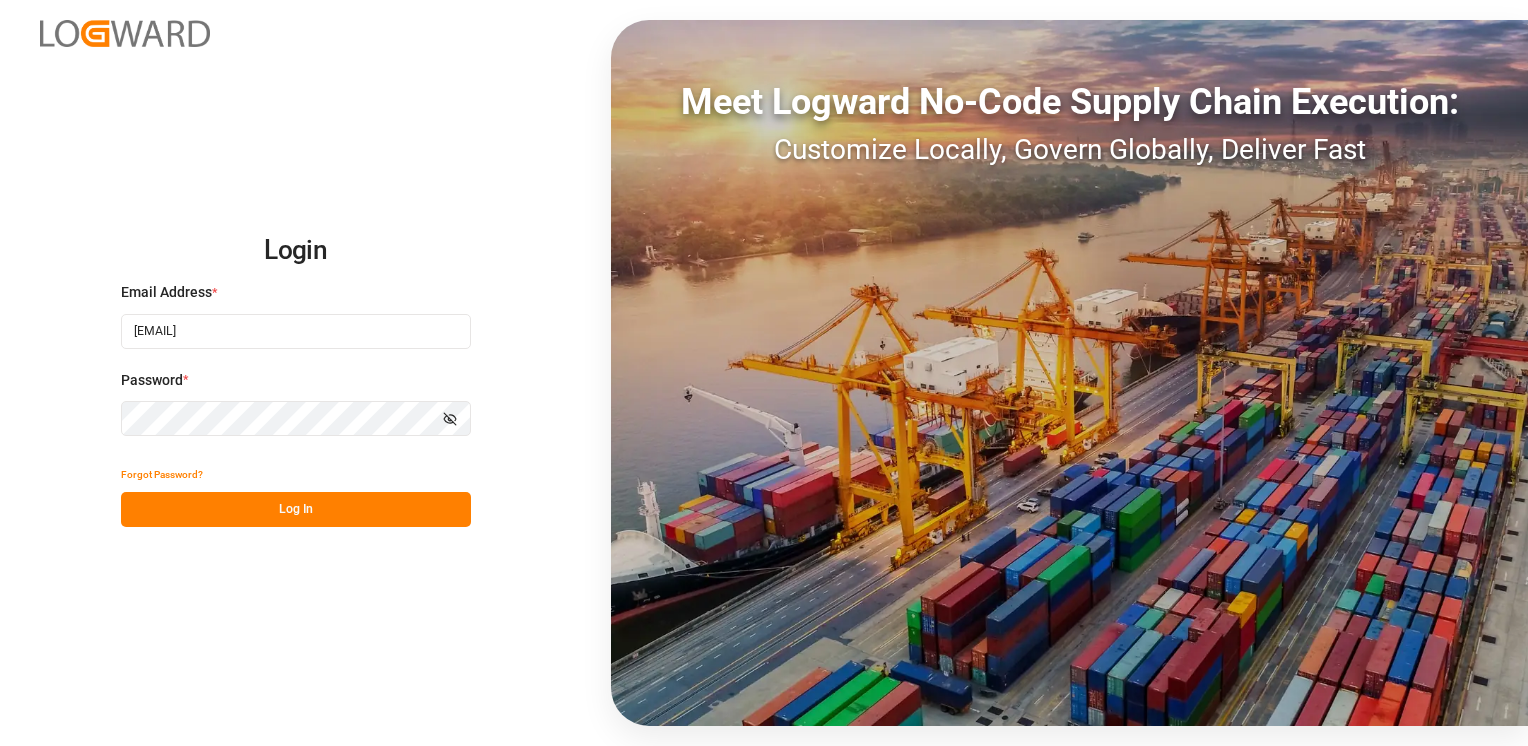 click on "Log In" at bounding box center (296, 509) 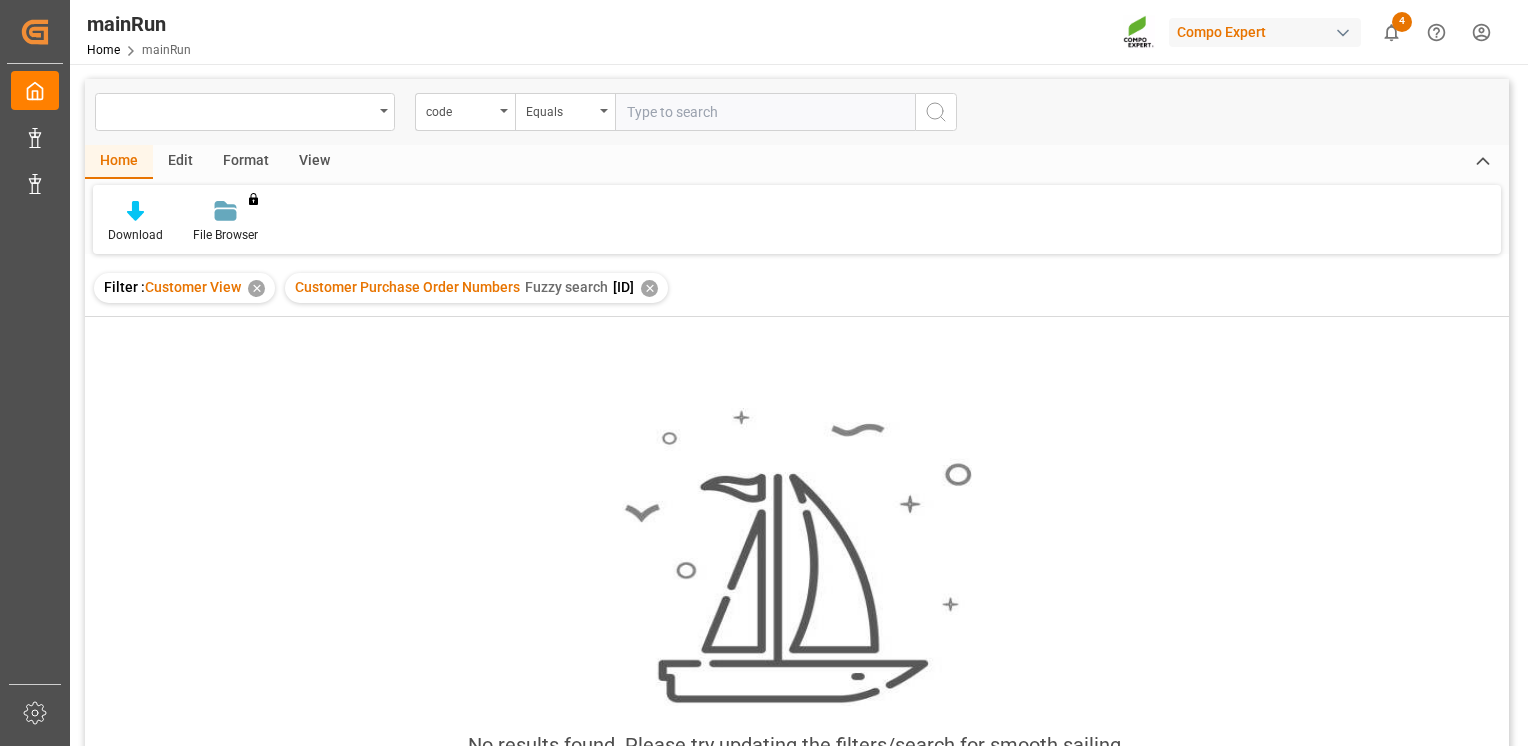 click on "✕" at bounding box center (649, 288) 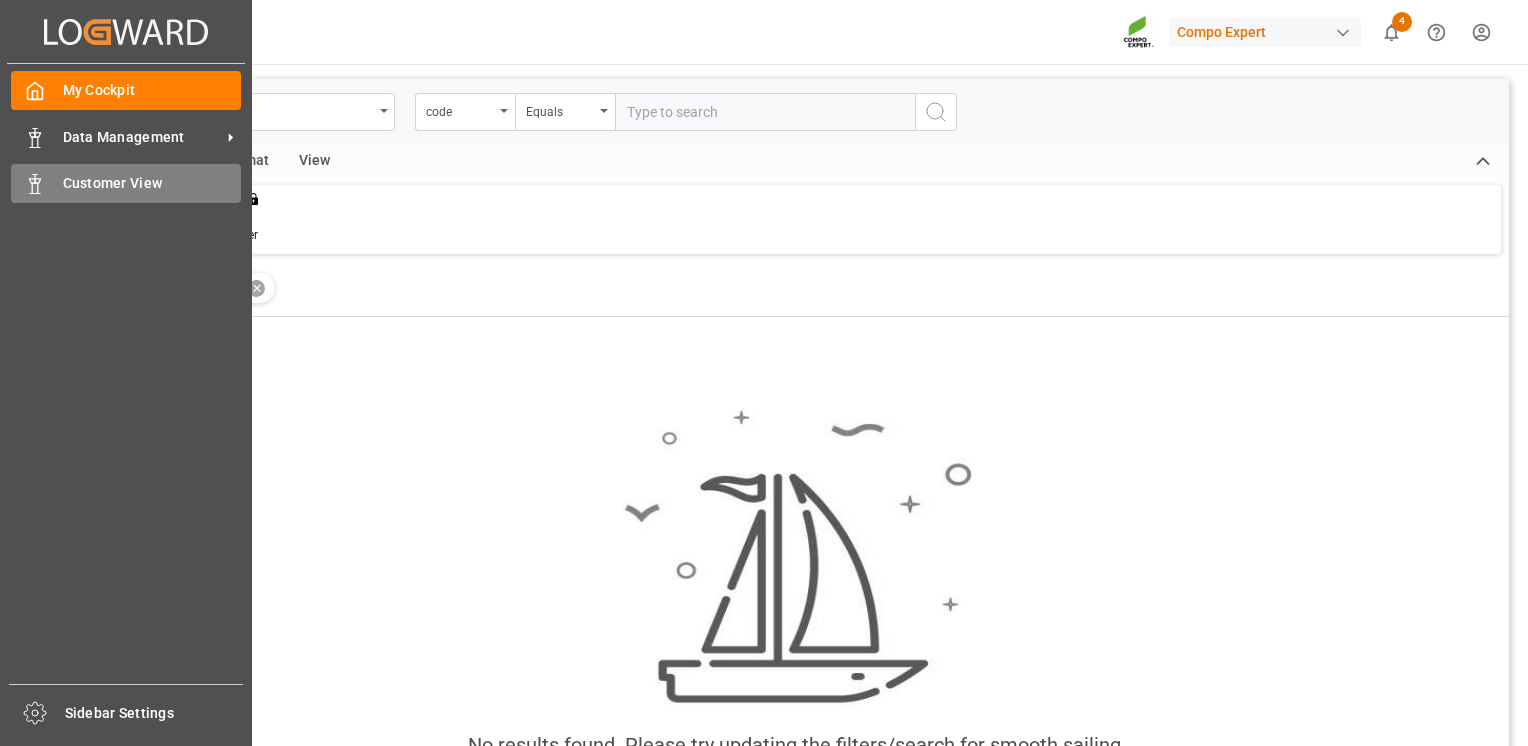 click 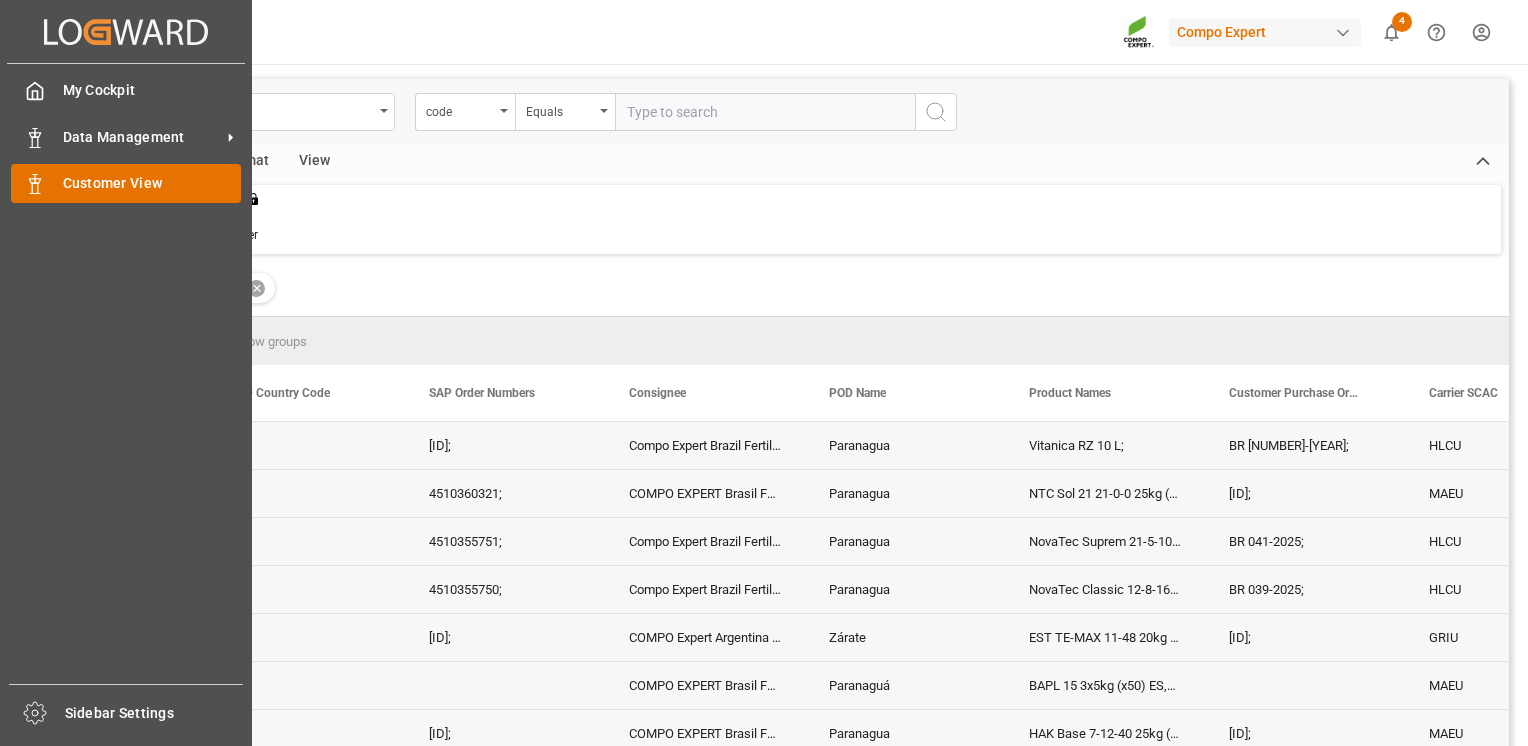 click on "Customer View" at bounding box center (152, 183) 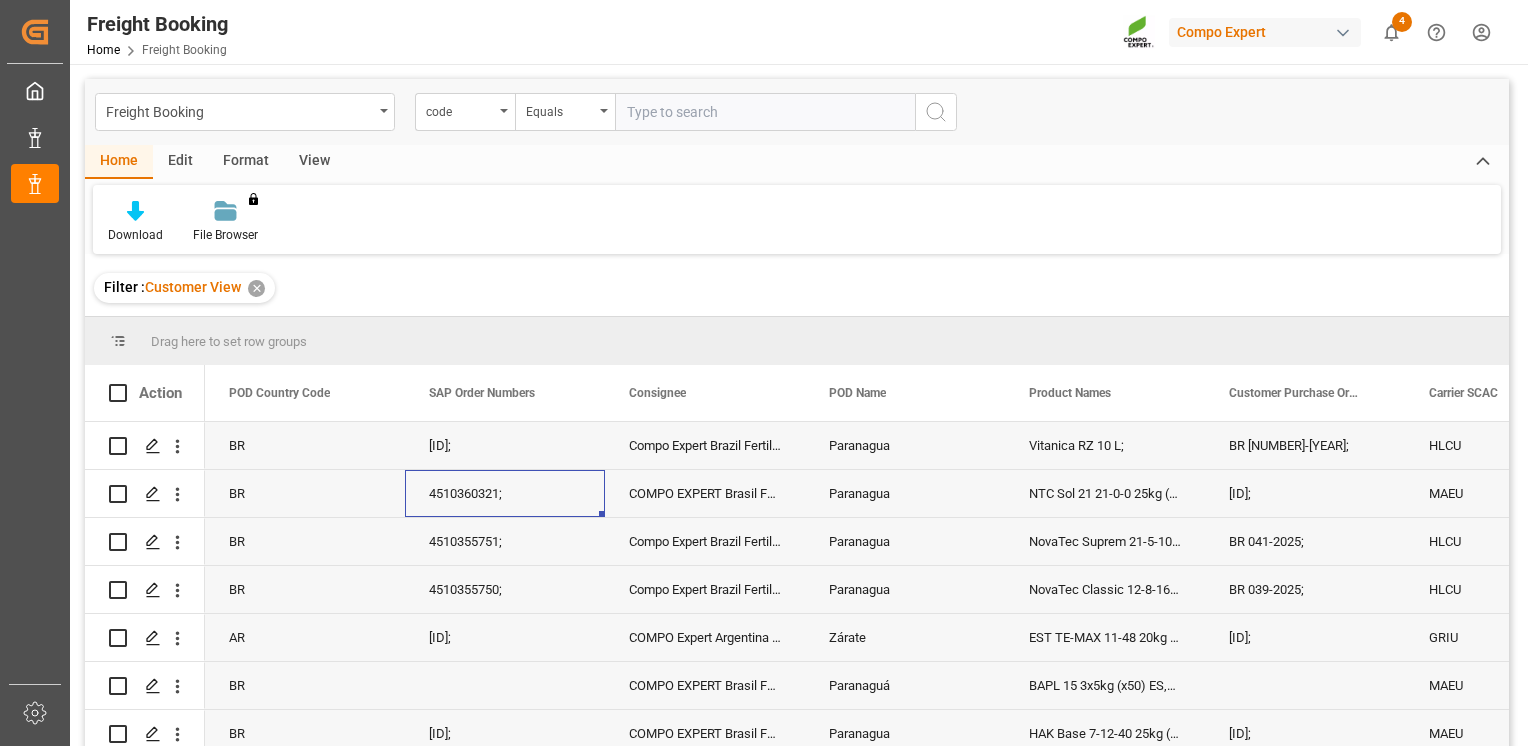 click on "4510360321;" at bounding box center [505, 493] 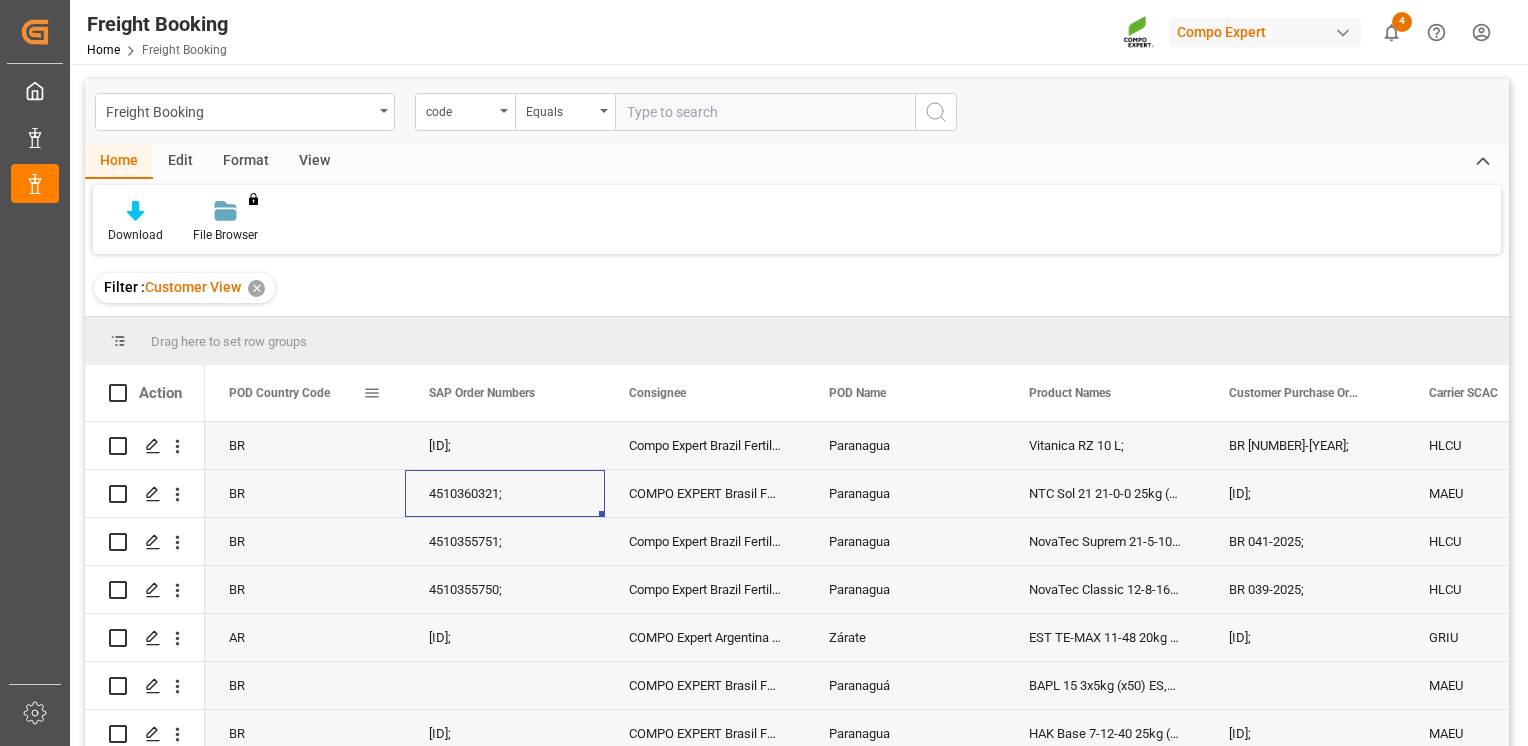click on "POD Country Code" at bounding box center [296, 393] 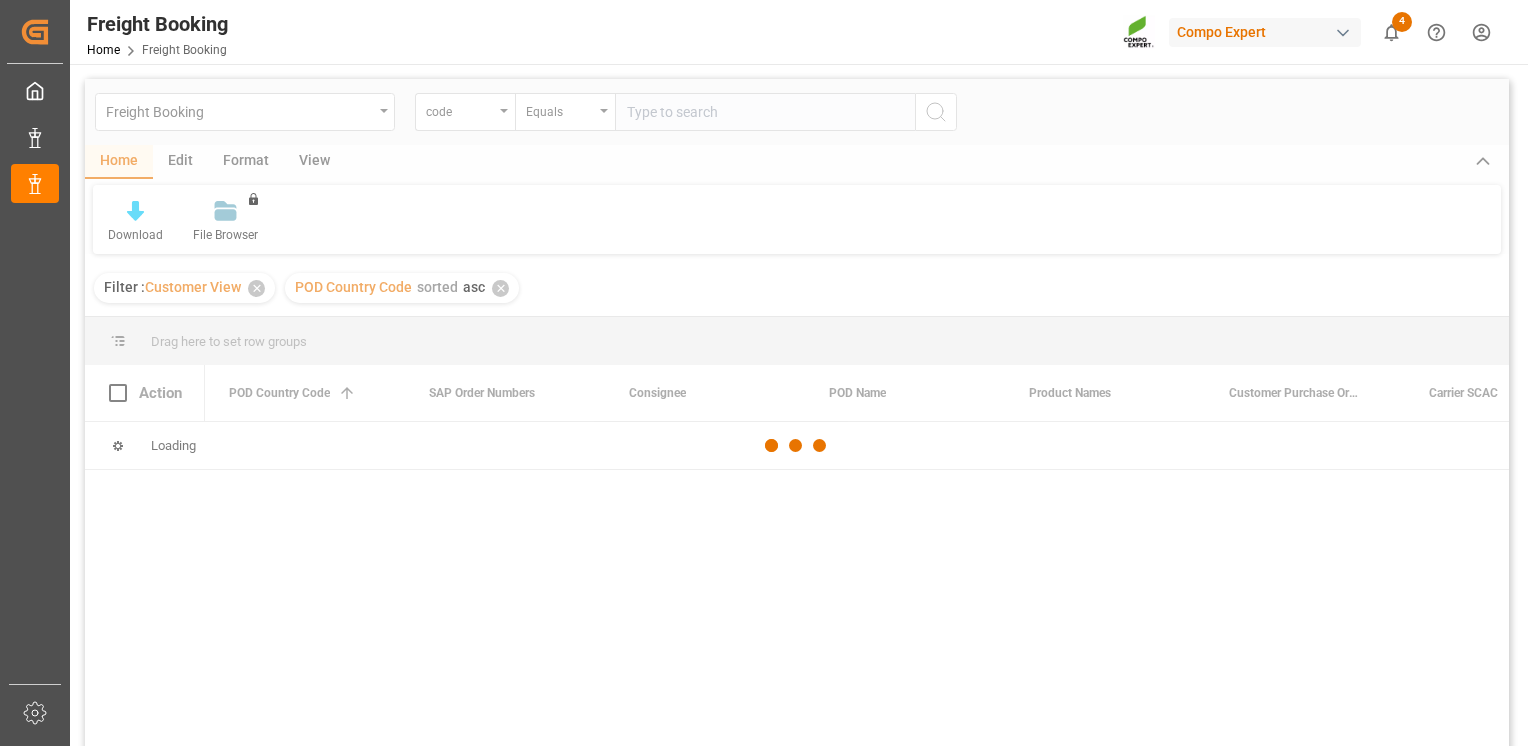 click at bounding box center [797, 446] 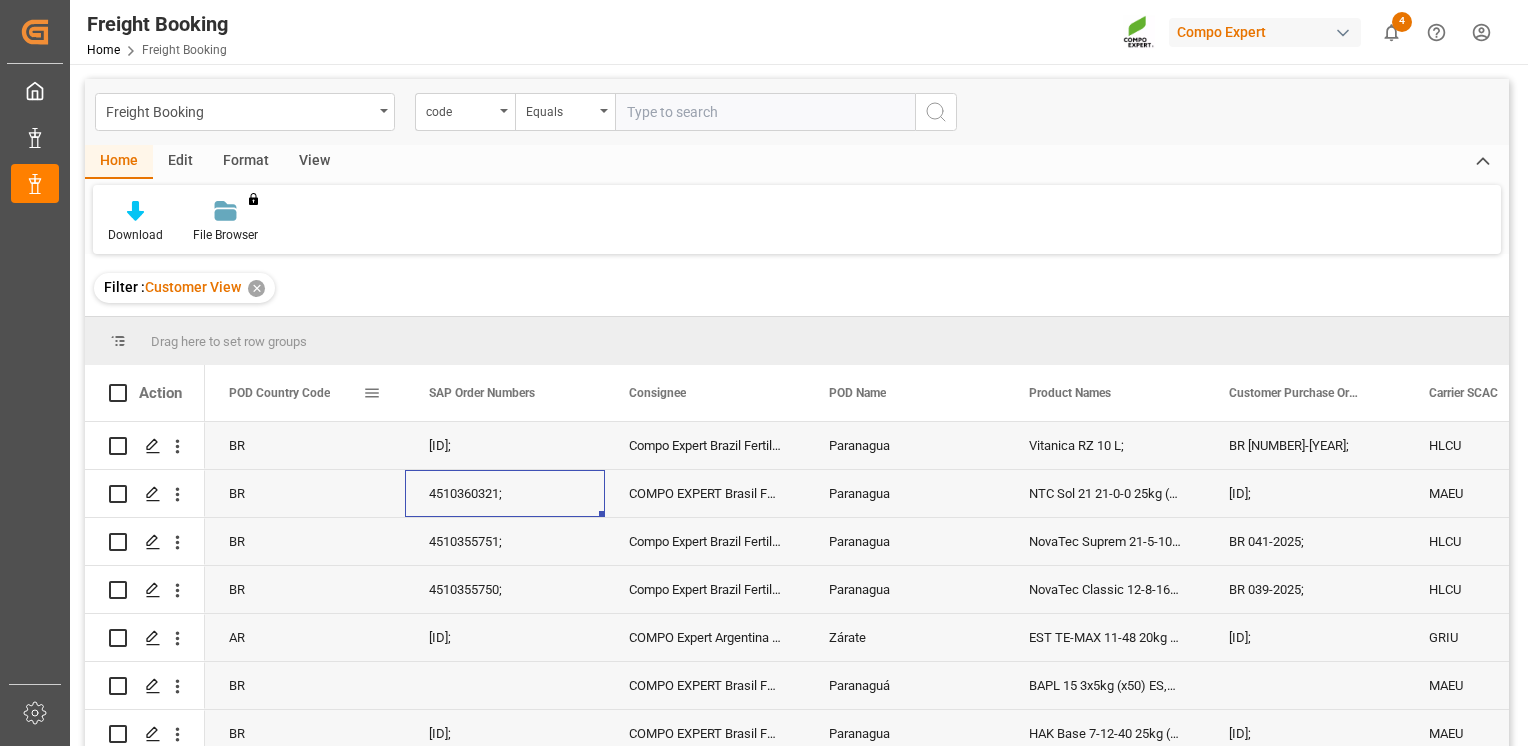 click at bounding box center [372, 393] 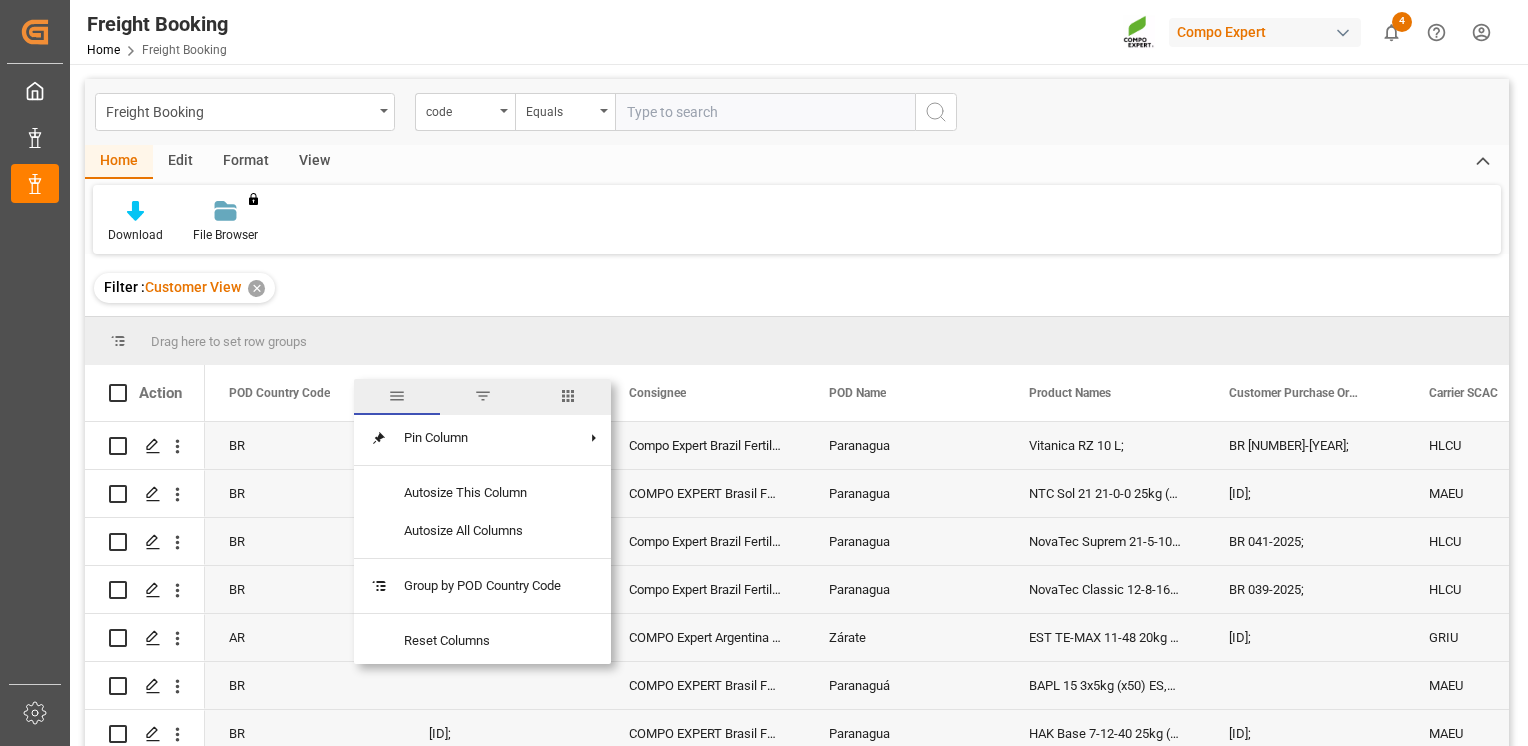 click at bounding box center [483, 396] 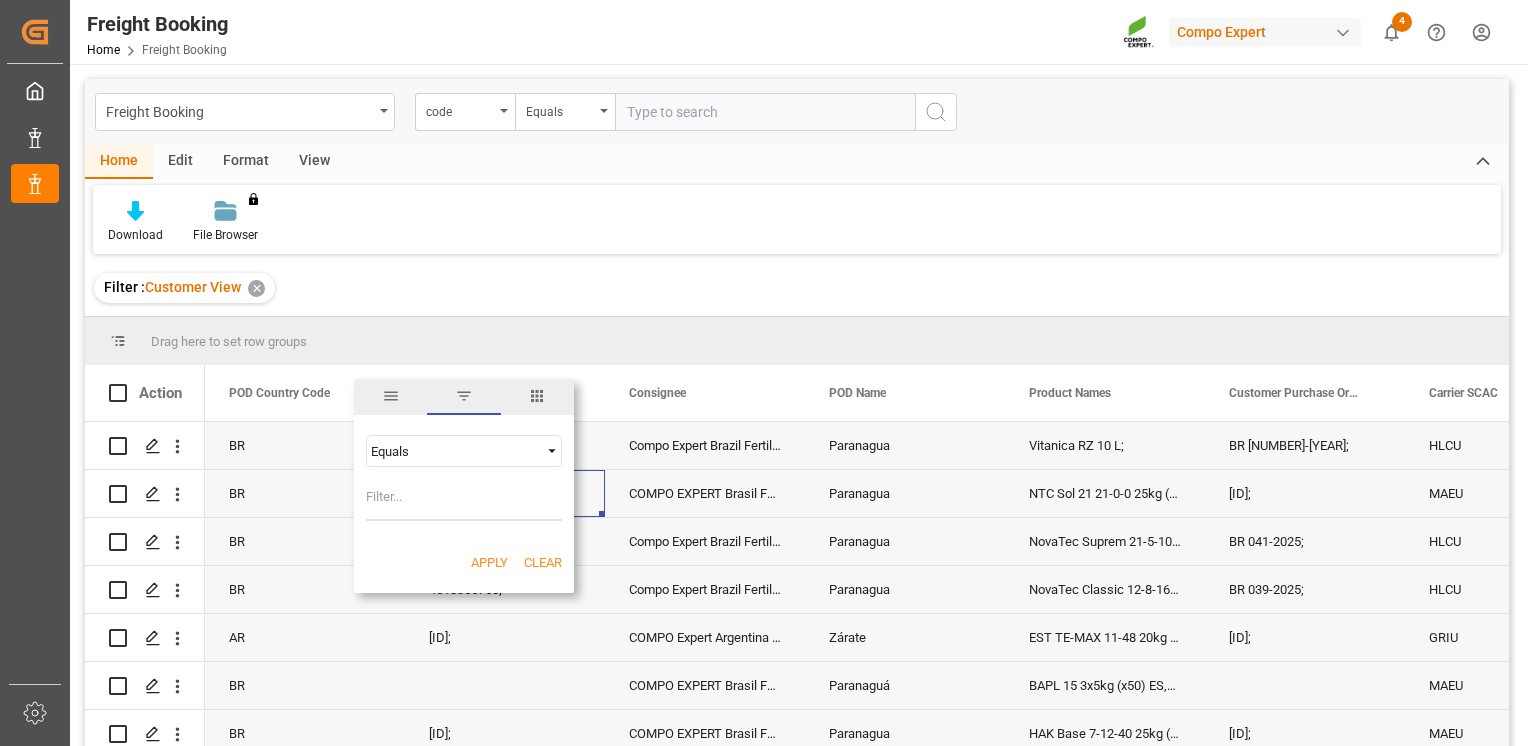 click at bounding box center [552, 451] 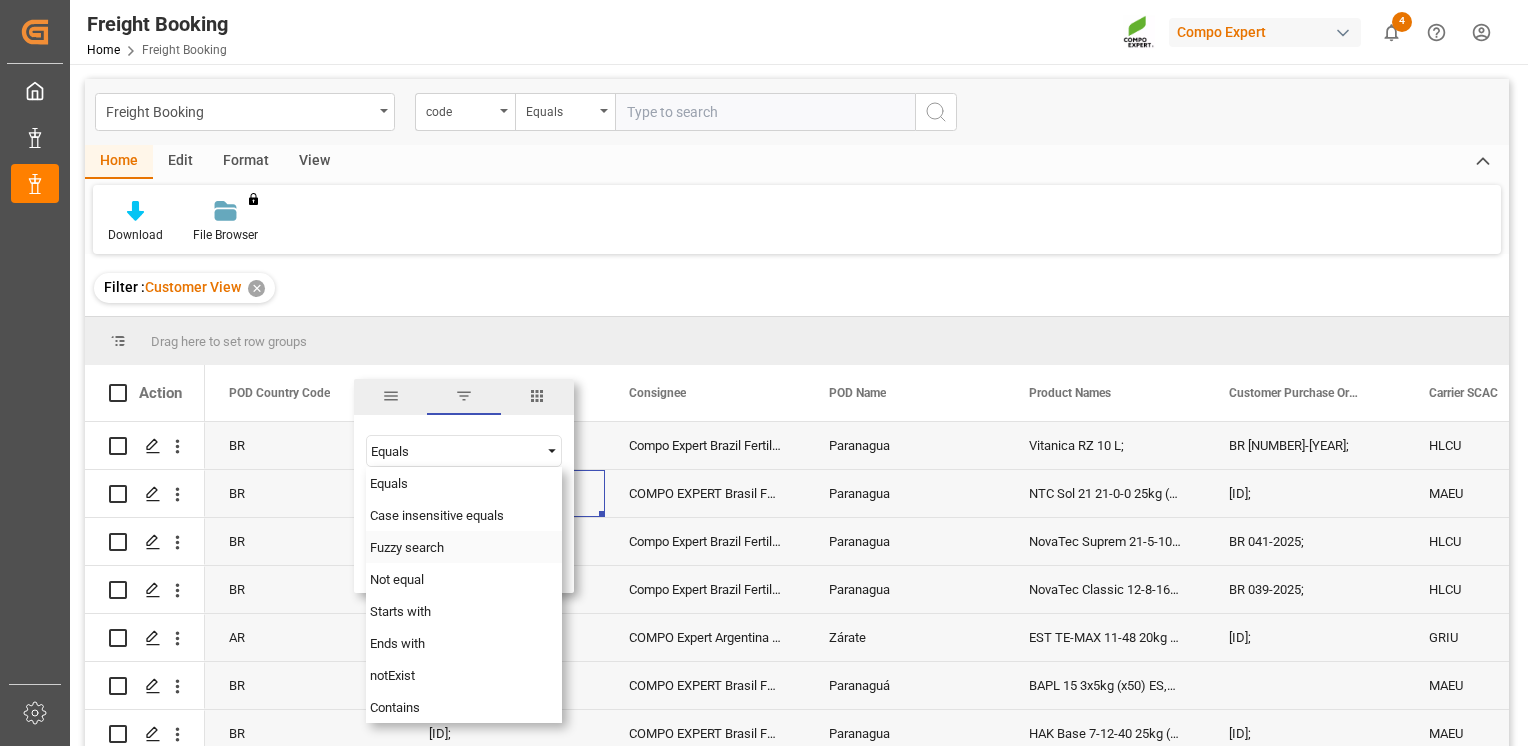 click on "Fuzzy search" at bounding box center [464, 547] 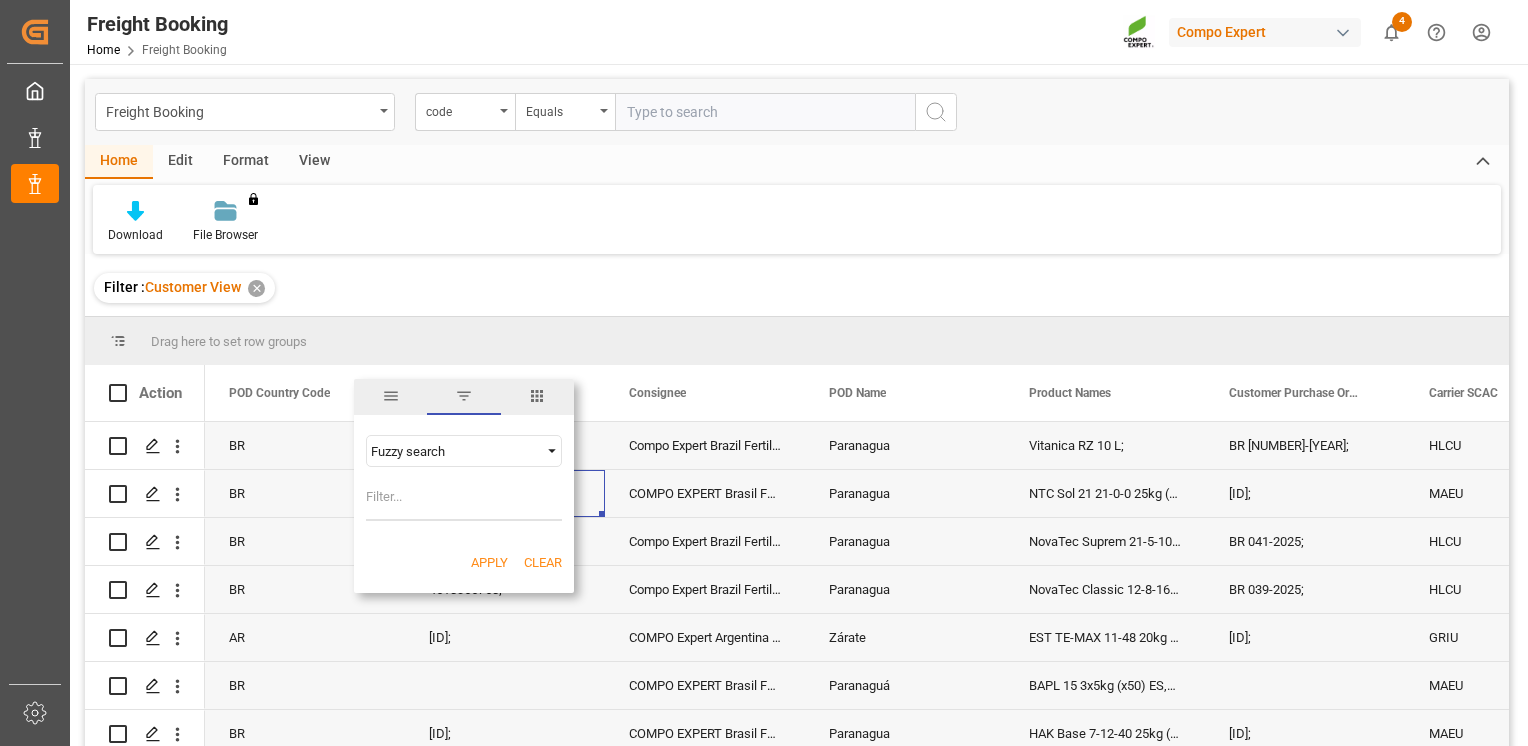 click at bounding box center (464, 501) 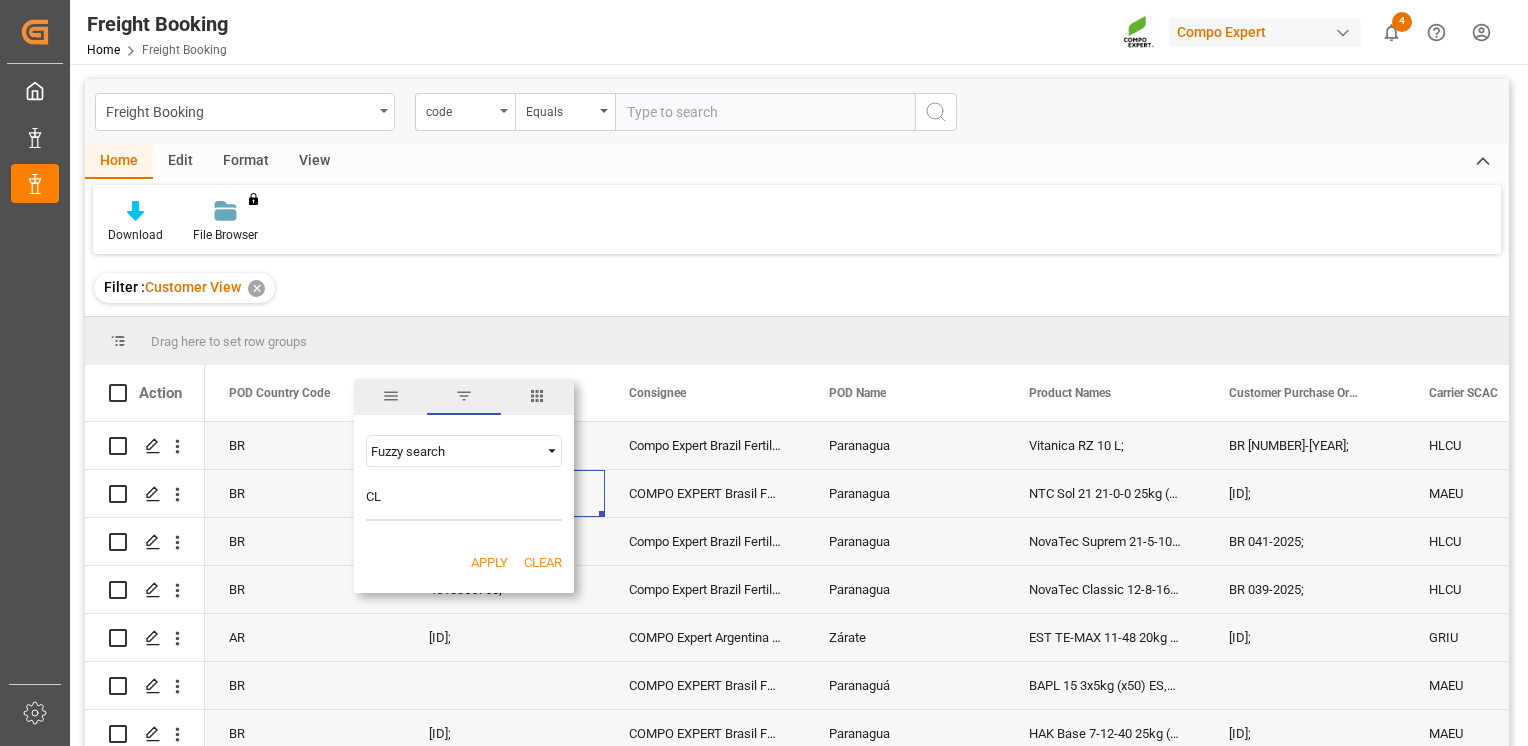 type on "CL" 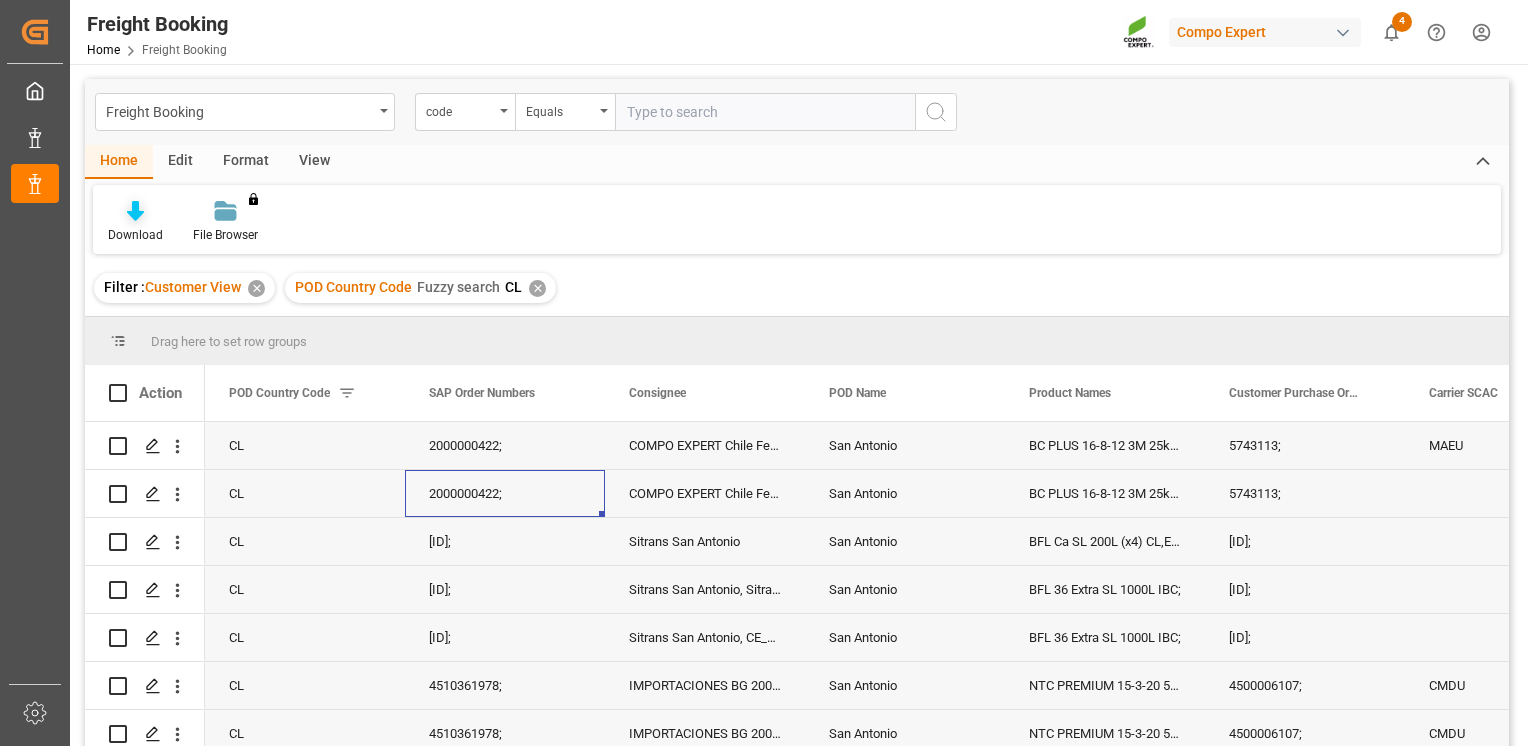 click 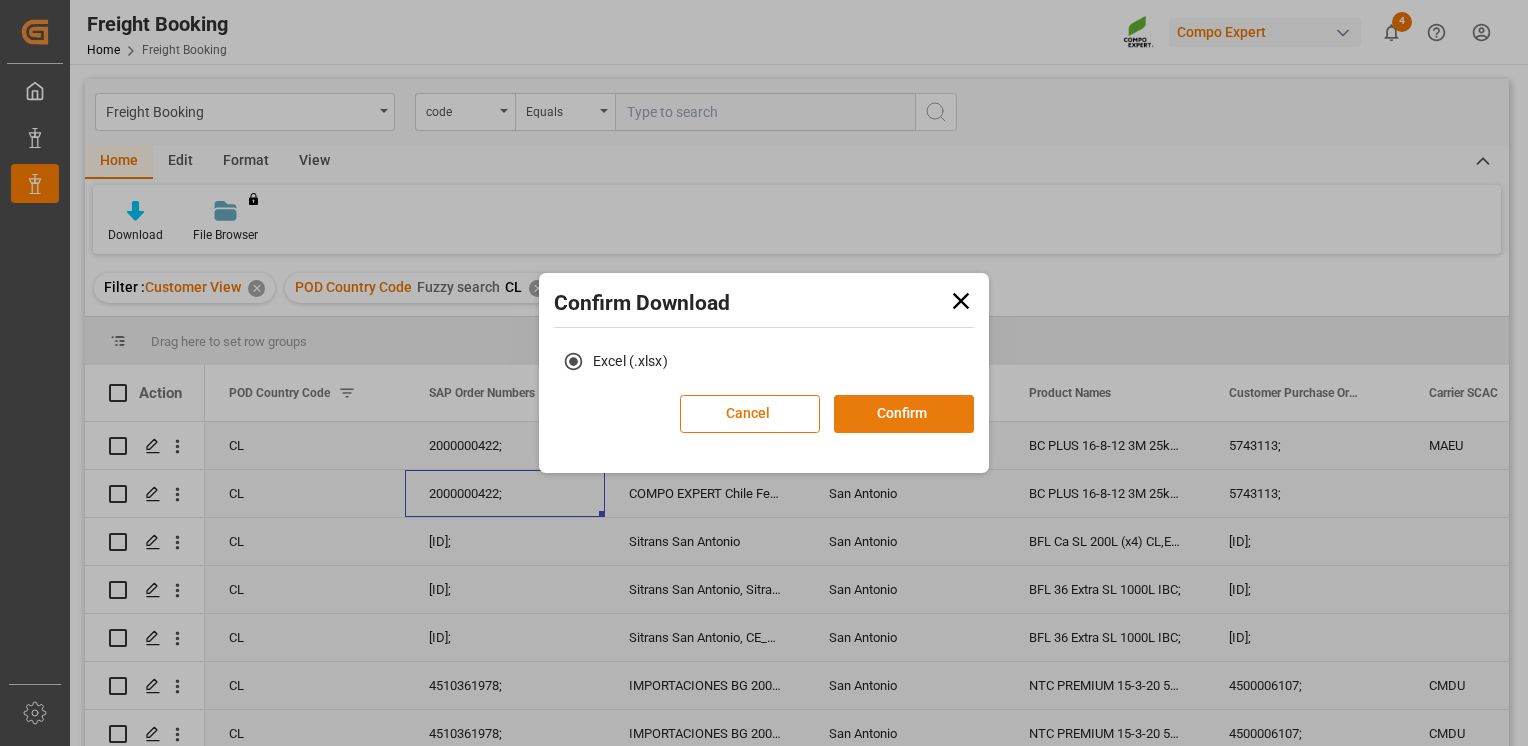 click on "Confirm" at bounding box center (904, 414) 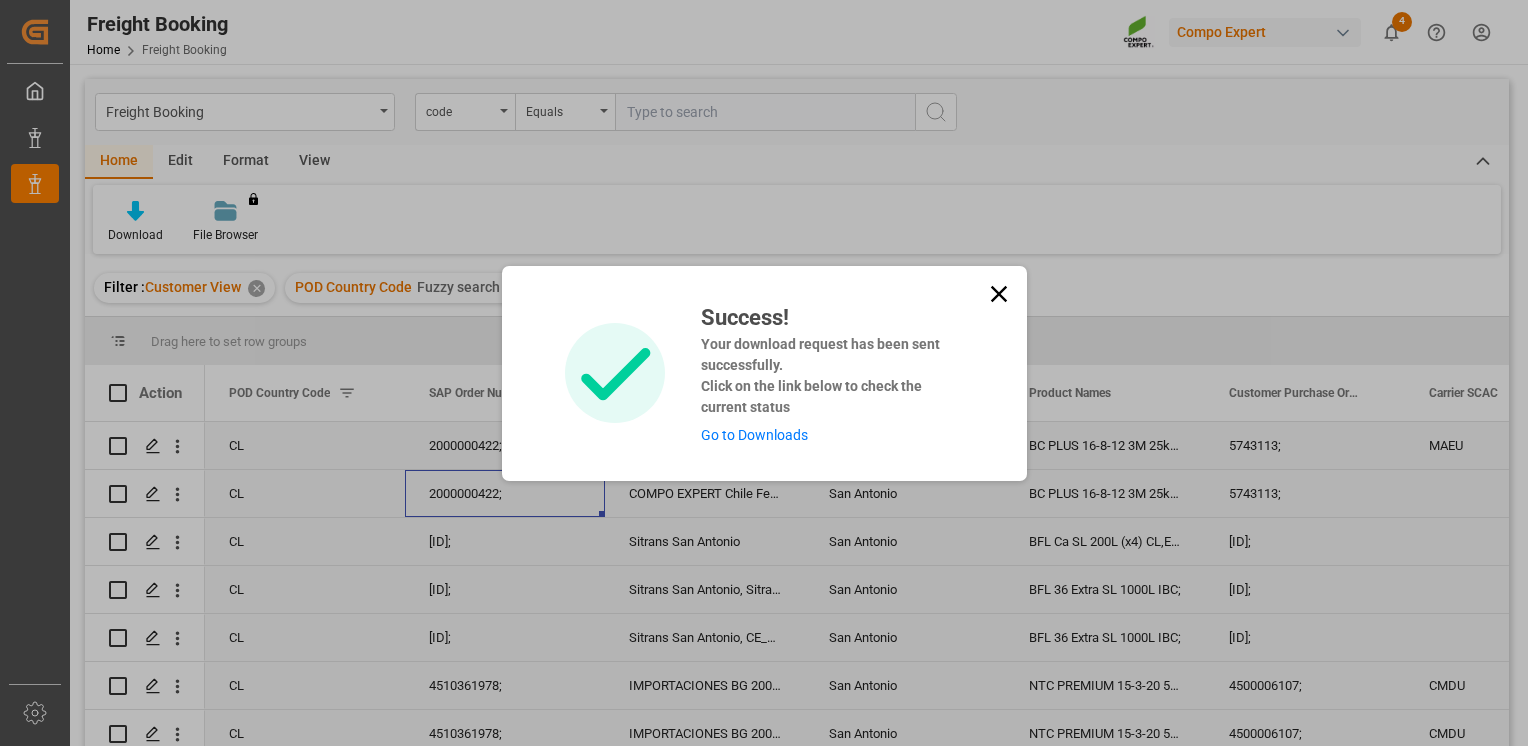 click on "Go to Downloads" at bounding box center [754, 435] 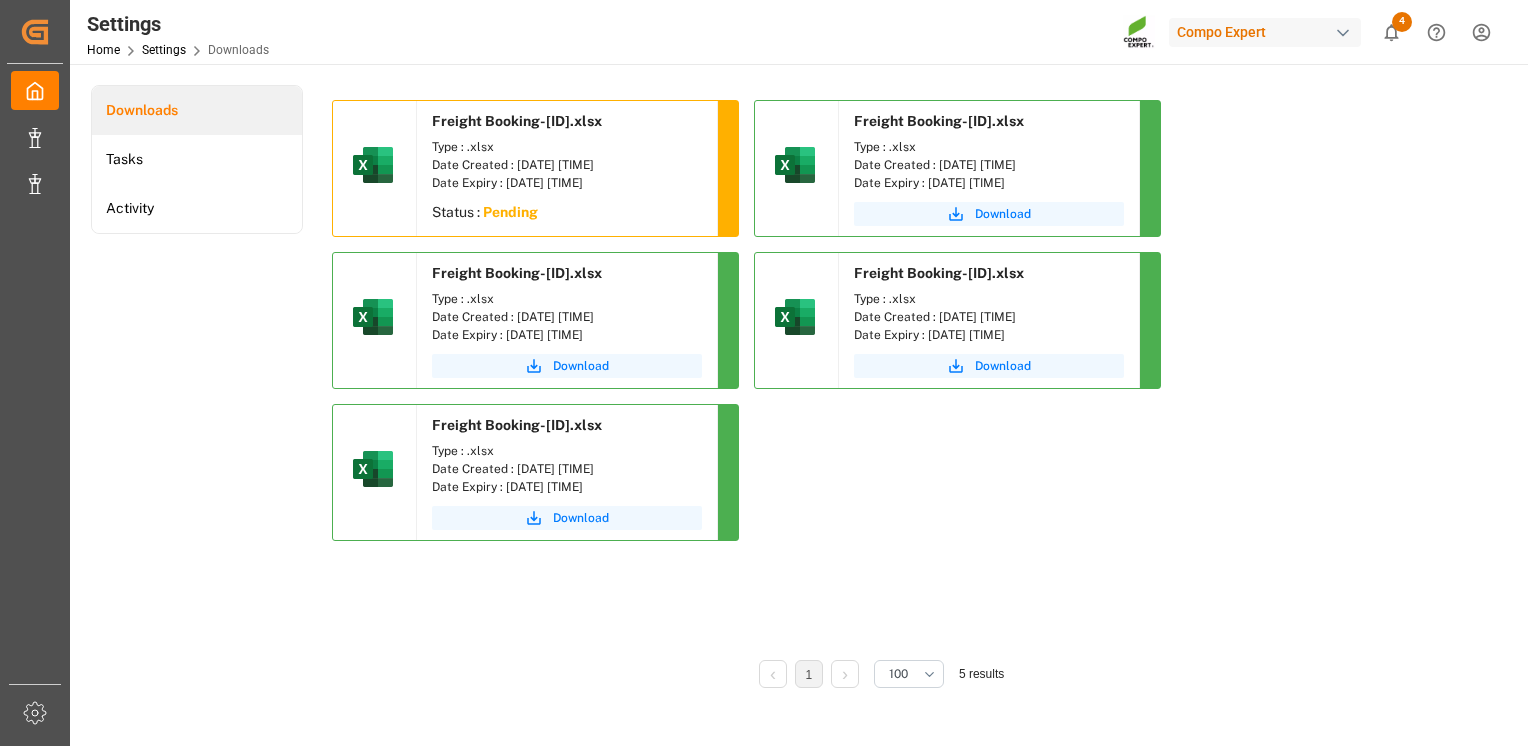 click on "Date Expiry : [DATE] [TIME]" at bounding box center [567, 487] 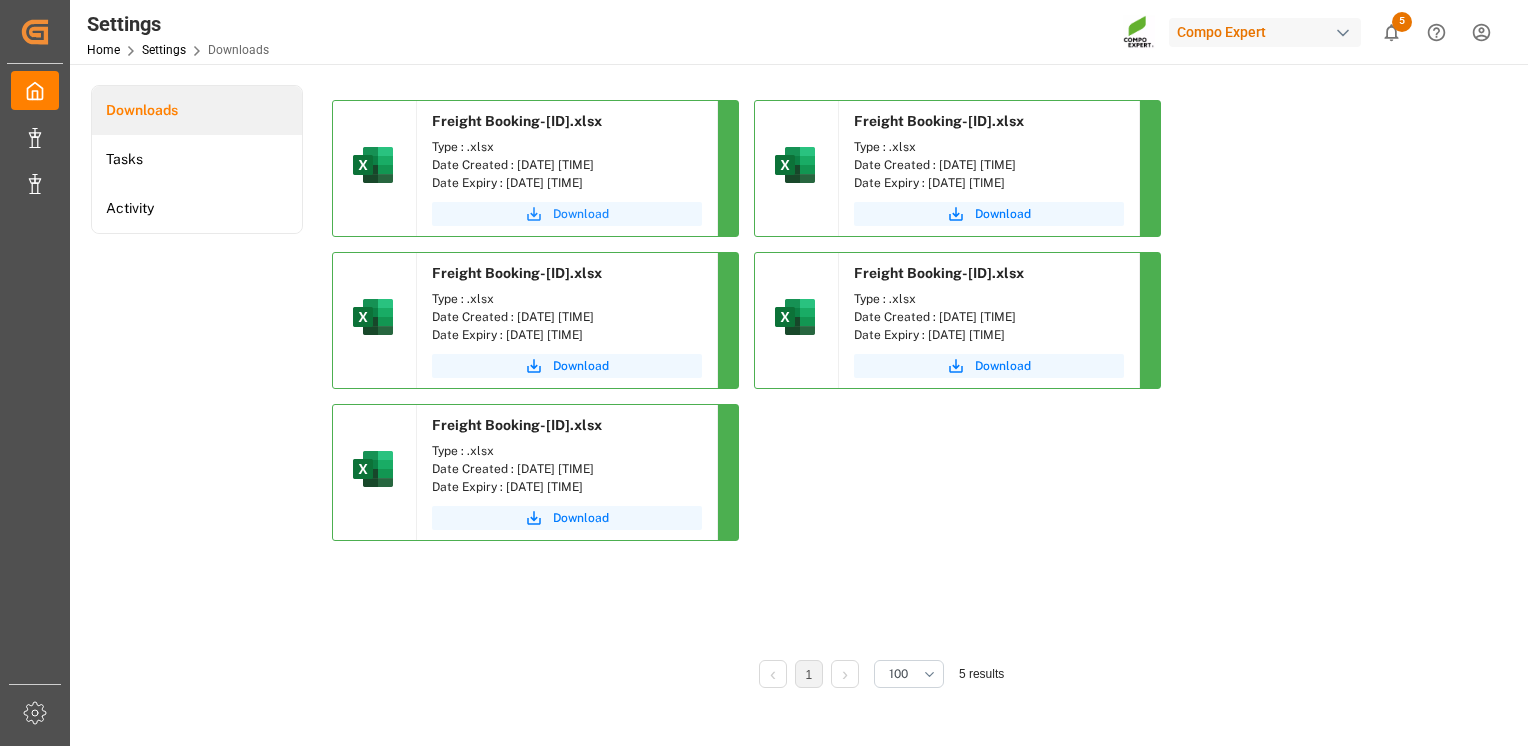 click on "Download" at bounding box center (581, 214) 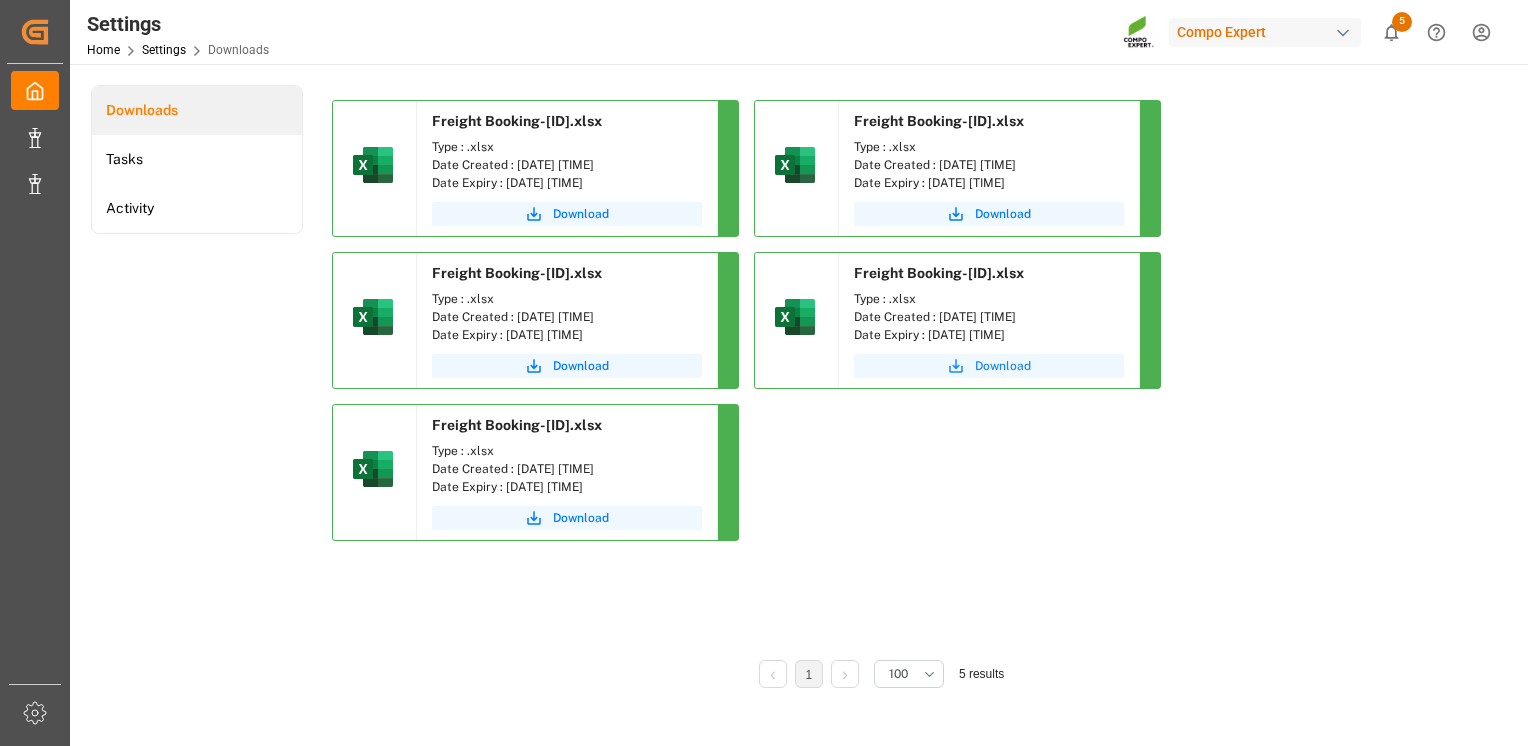 type 